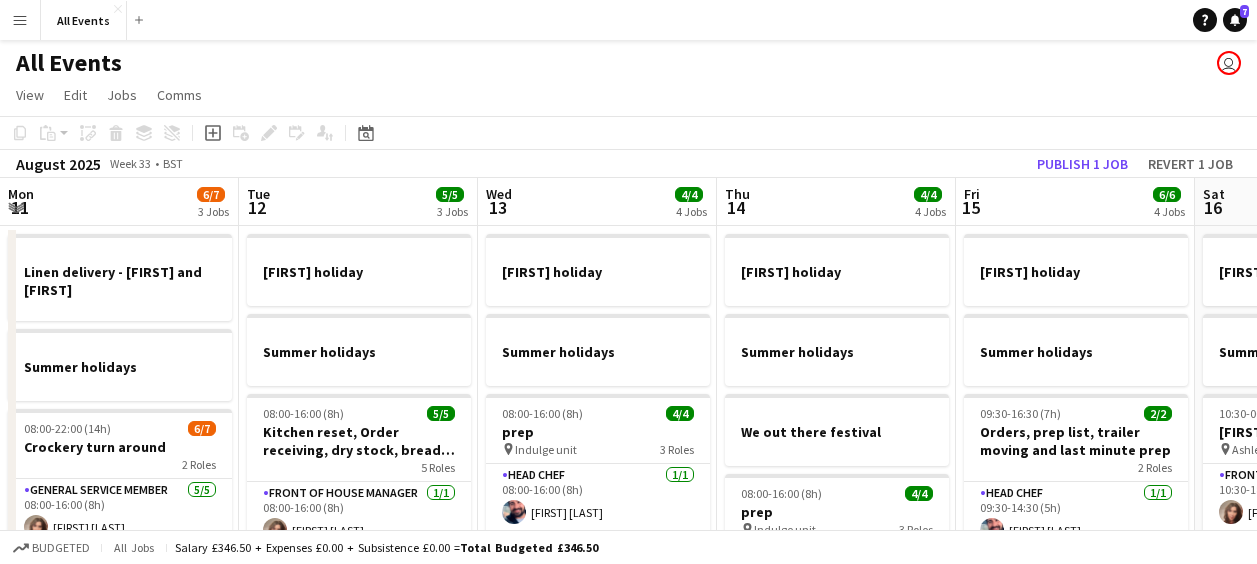 scroll, scrollTop: 0, scrollLeft: 0, axis: both 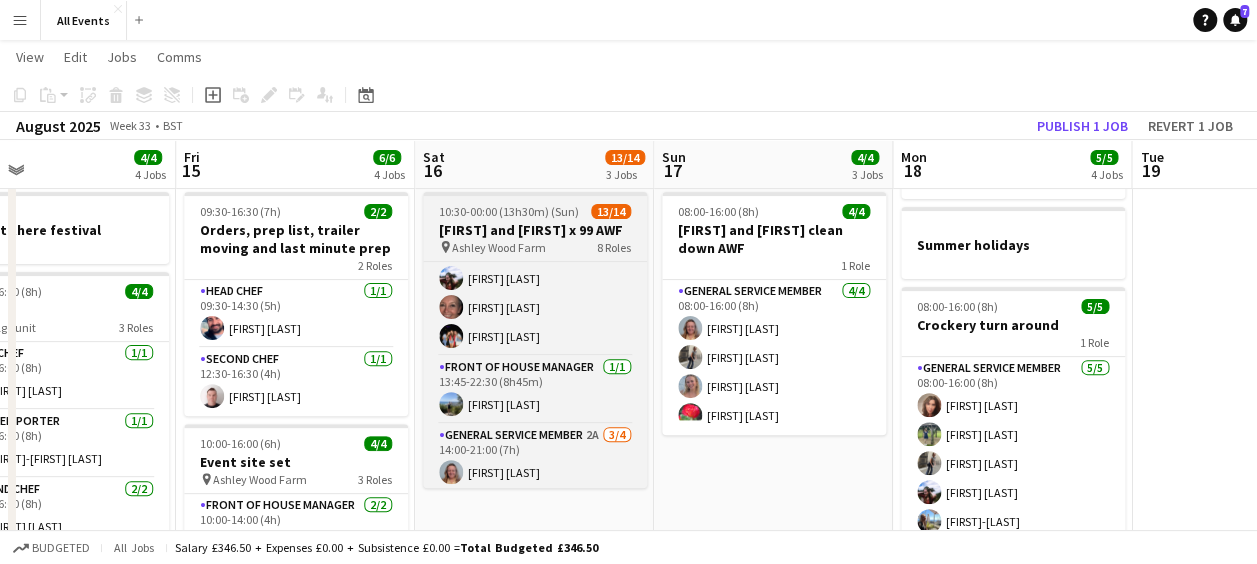 click on "[FIRST] and [FIRST] x 99 AWF" at bounding box center [535, 230] 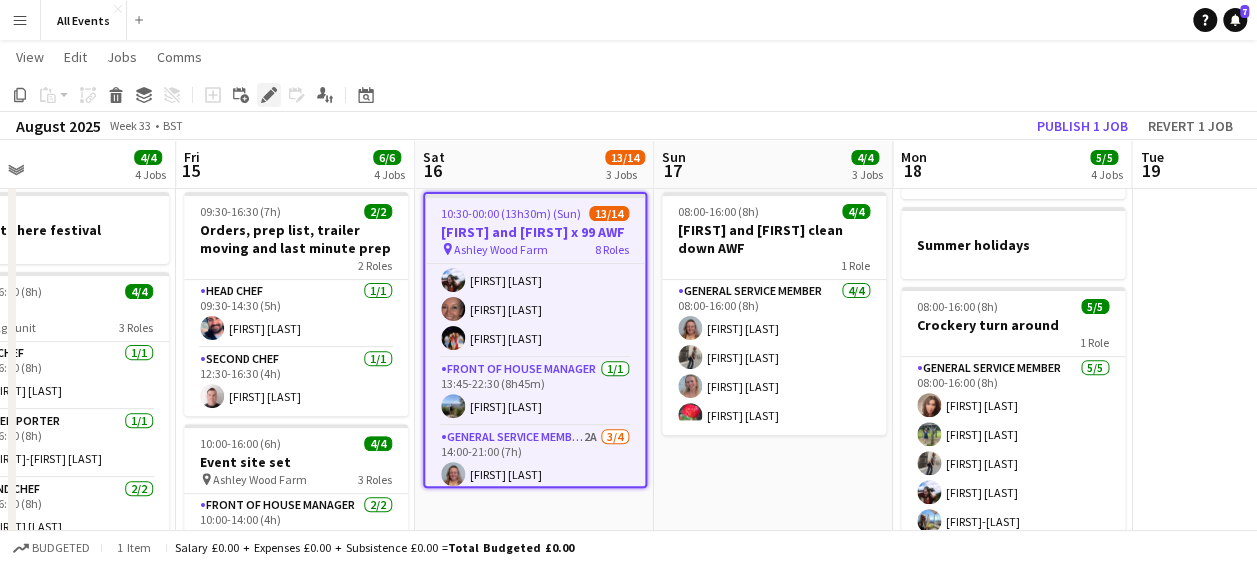 click on "Edit" 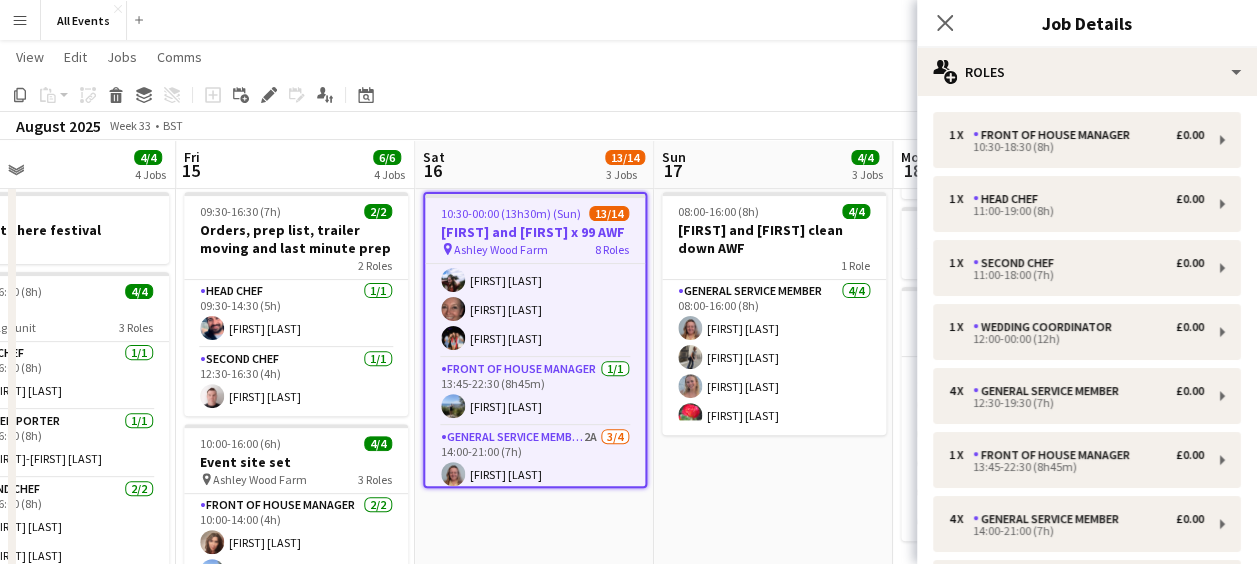 scroll, scrollTop: 254, scrollLeft: 0, axis: vertical 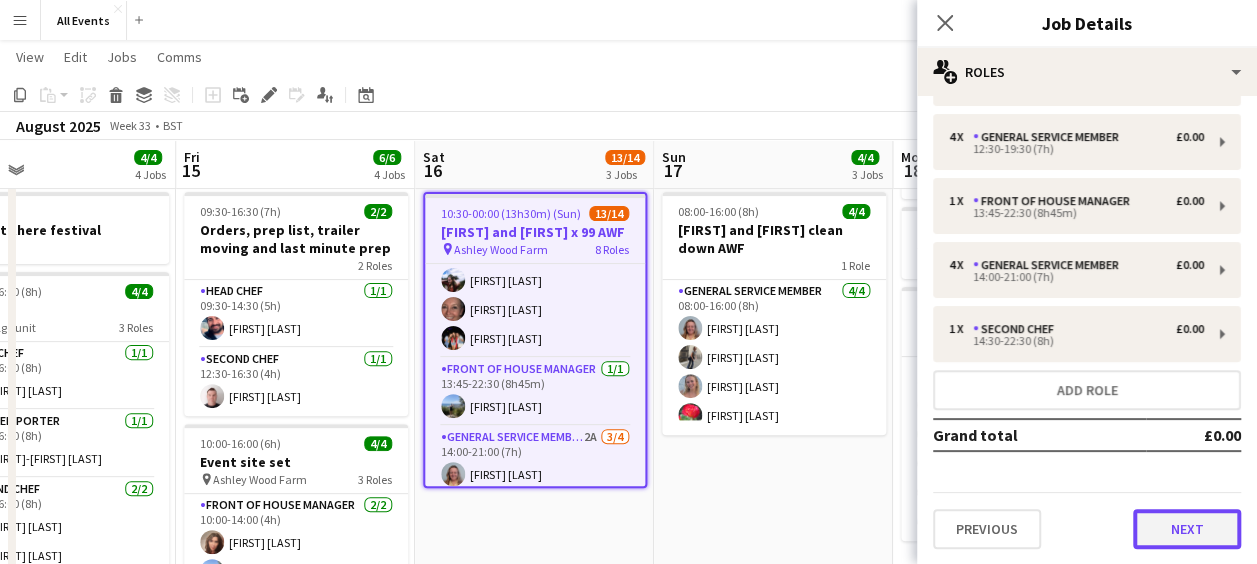 click on "Next" at bounding box center (1187, 529) 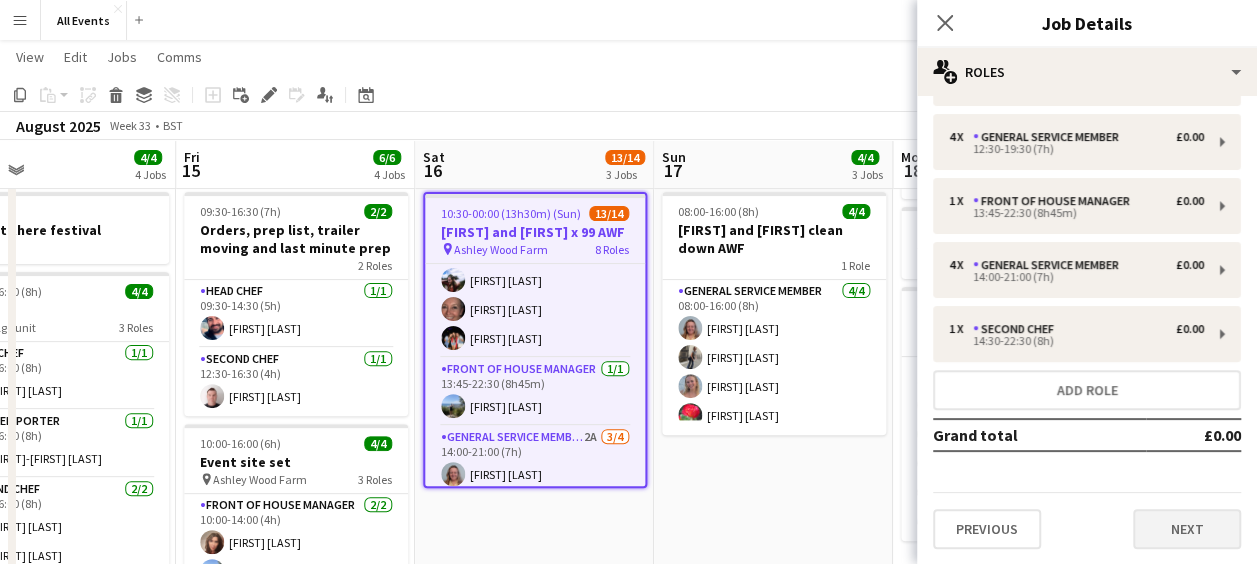 scroll, scrollTop: 0, scrollLeft: 0, axis: both 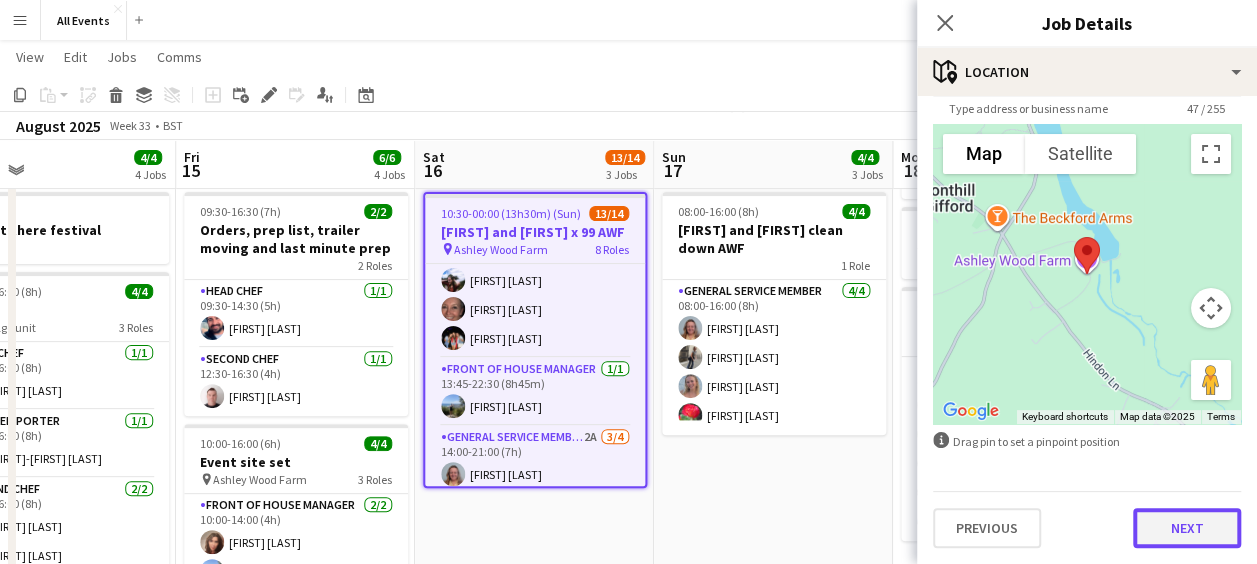 click on "Next" at bounding box center [1187, 528] 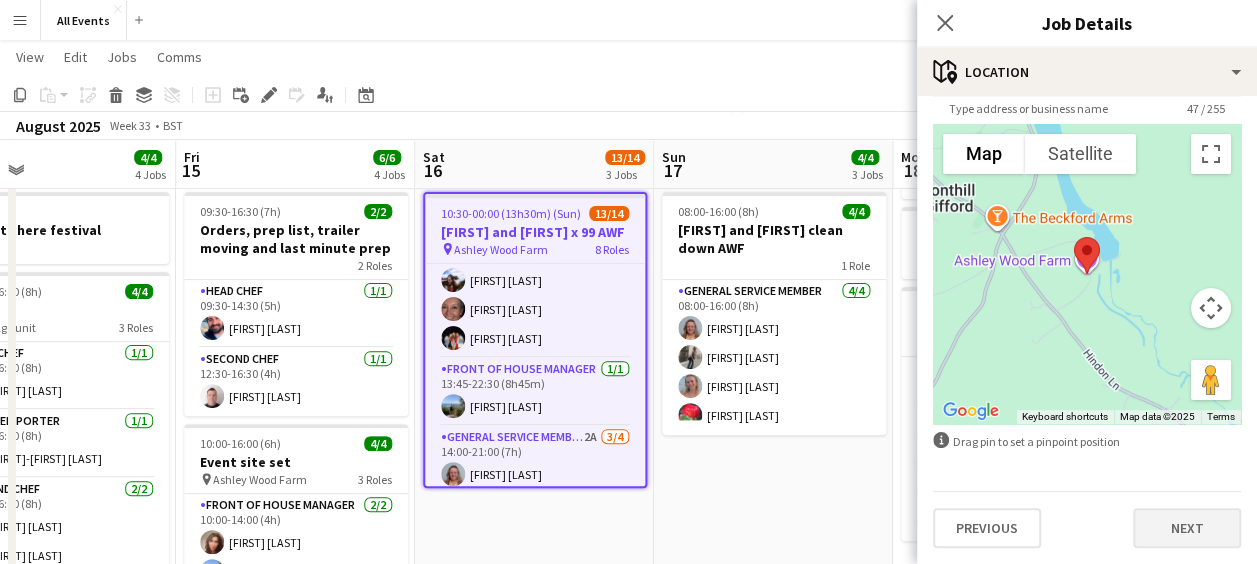 scroll, scrollTop: 0, scrollLeft: 0, axis: both 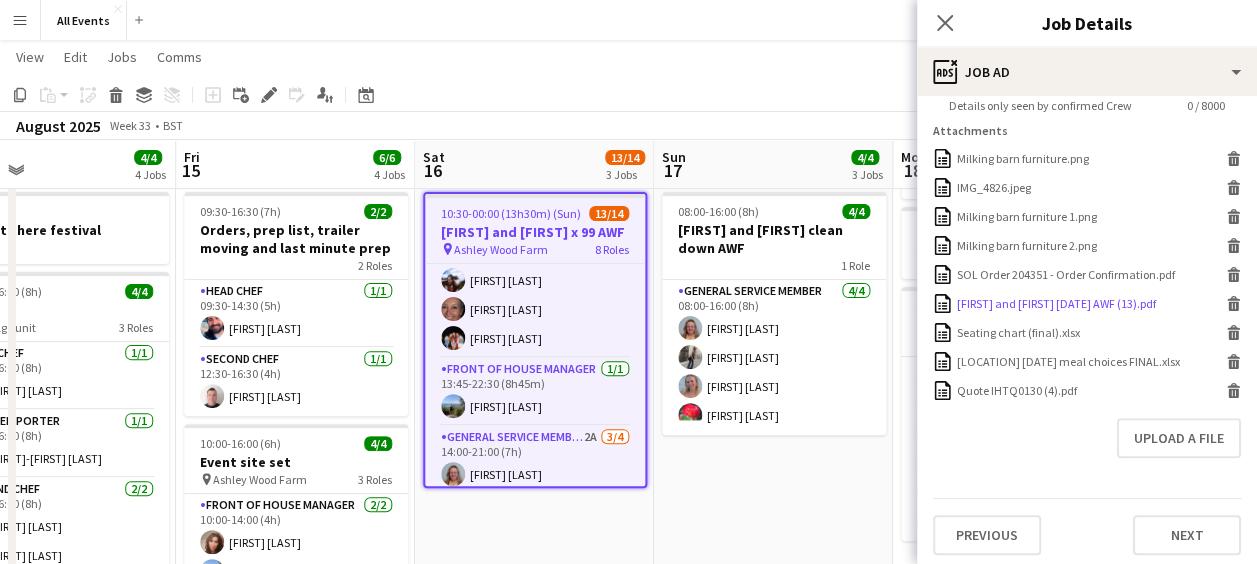 click 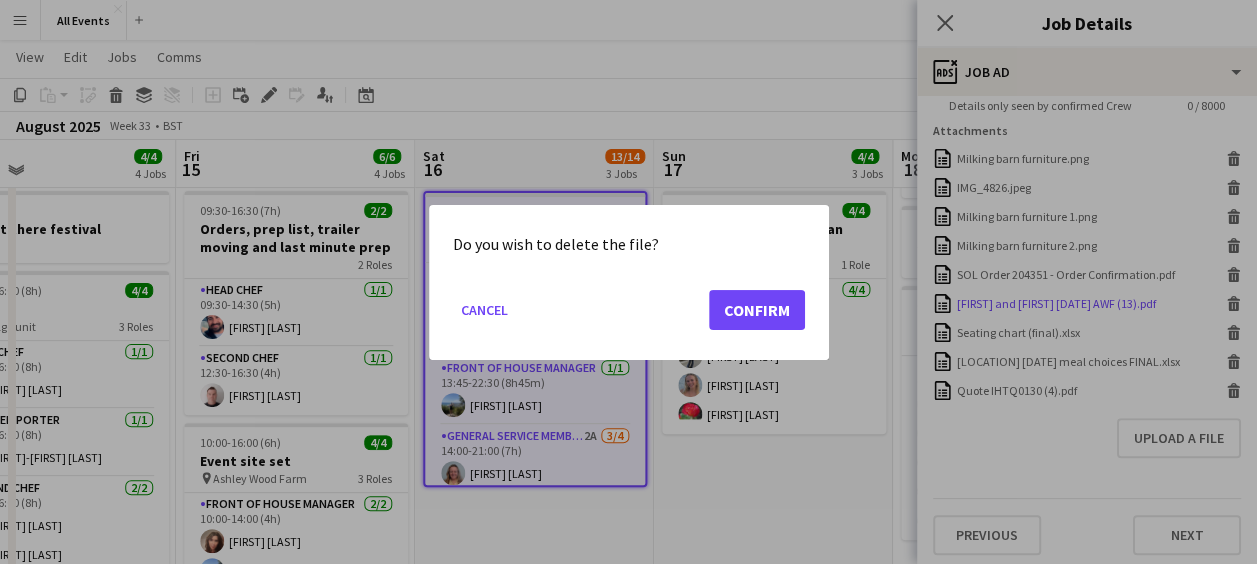 scroll, scrollTop: 0, scrollLeft: 0, axis: both 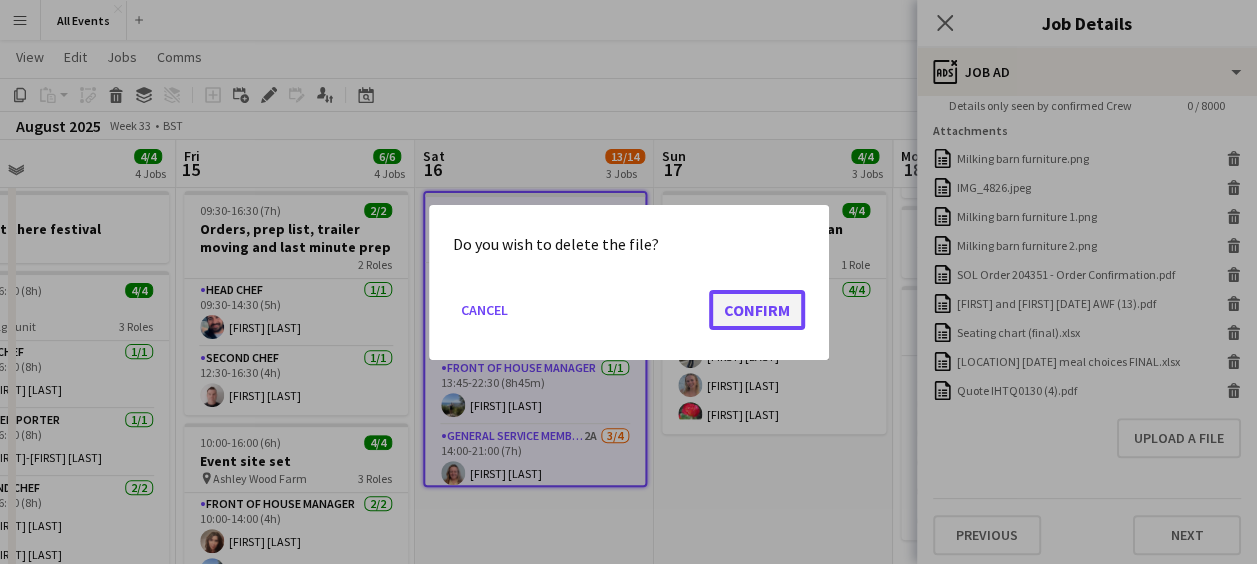click on "Confirm" 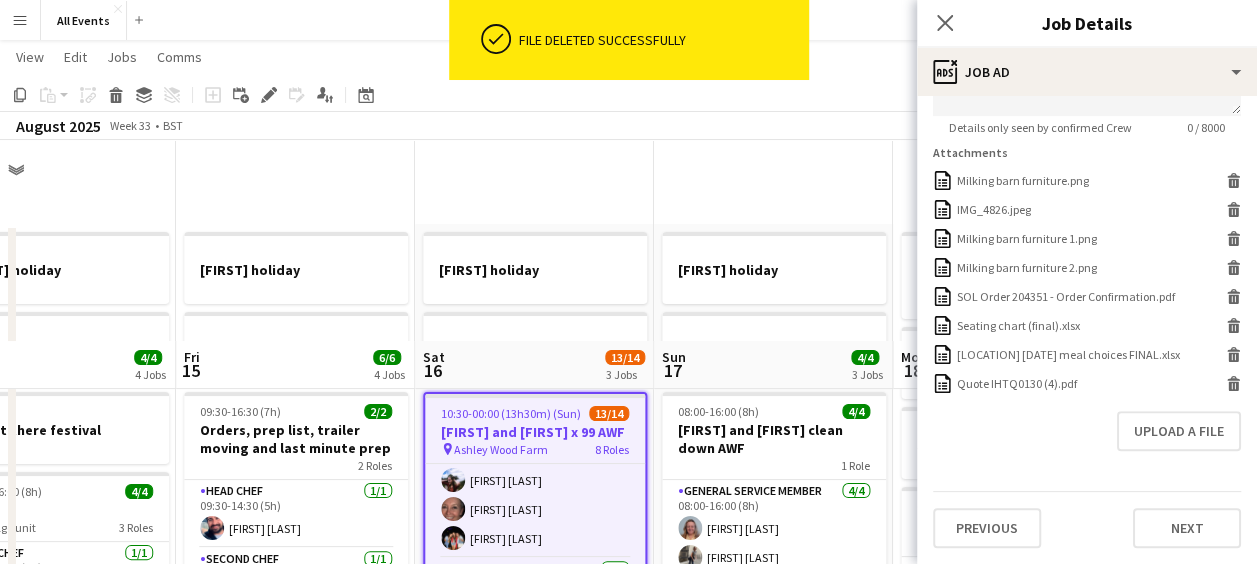scroll, scrollTop: 200, scrollLeft: 0, axis: vertical 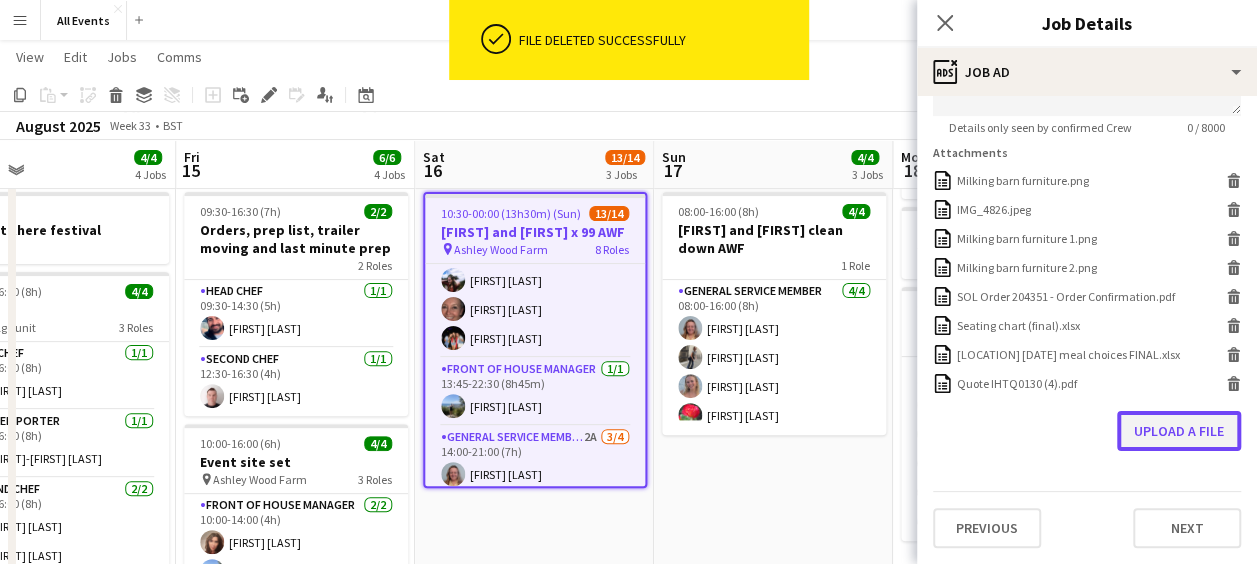 click on "Upload a file" at bounding box center [1179, 431] 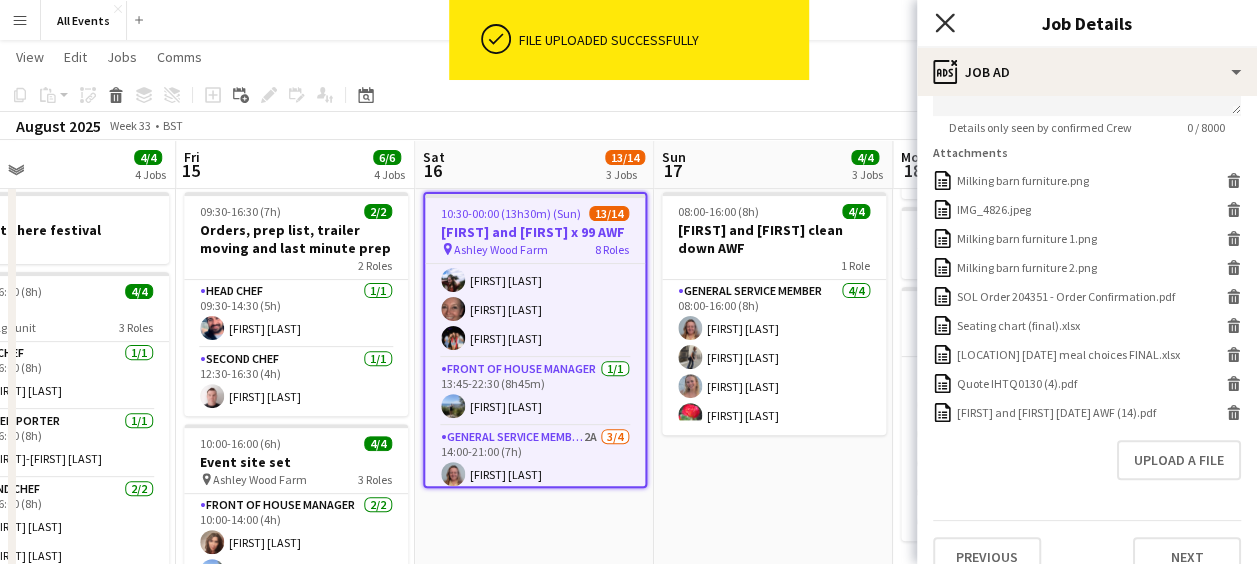 click on "Close pop-in" 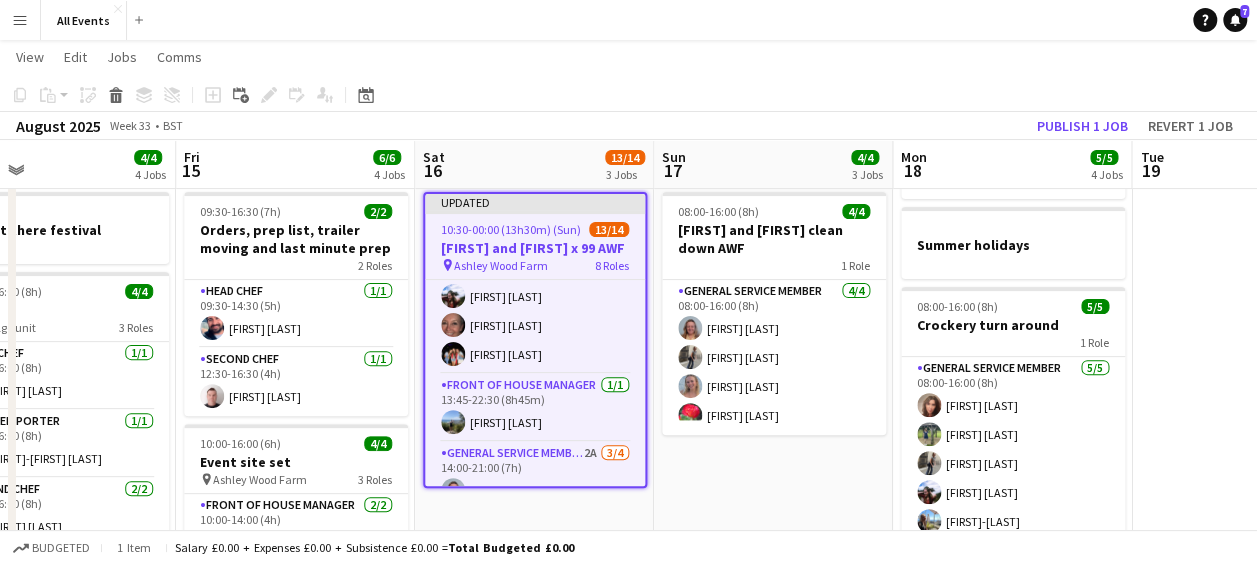 click on "Copy
Paste
Paste   Ctrl+V Paste with crew  Ctrl+Shift+V
Paste linked Job
Delete
Group
Ungroup
Add job
Add linked Job
Edit
Edit linked Job
Applicants
Date picker
AUG 2025 AUG 2025 Monday M Tuesday T Wednesday W Thursday T Friday F Saturday S Sunday S  AUG   1   2   3   4   5   6   7   8   9   10   11   12   13   14   15   16   17   18   19   20   21   22   23   24   25   26   27   28   29   30   31
Comparison range
Comparison range
Today" 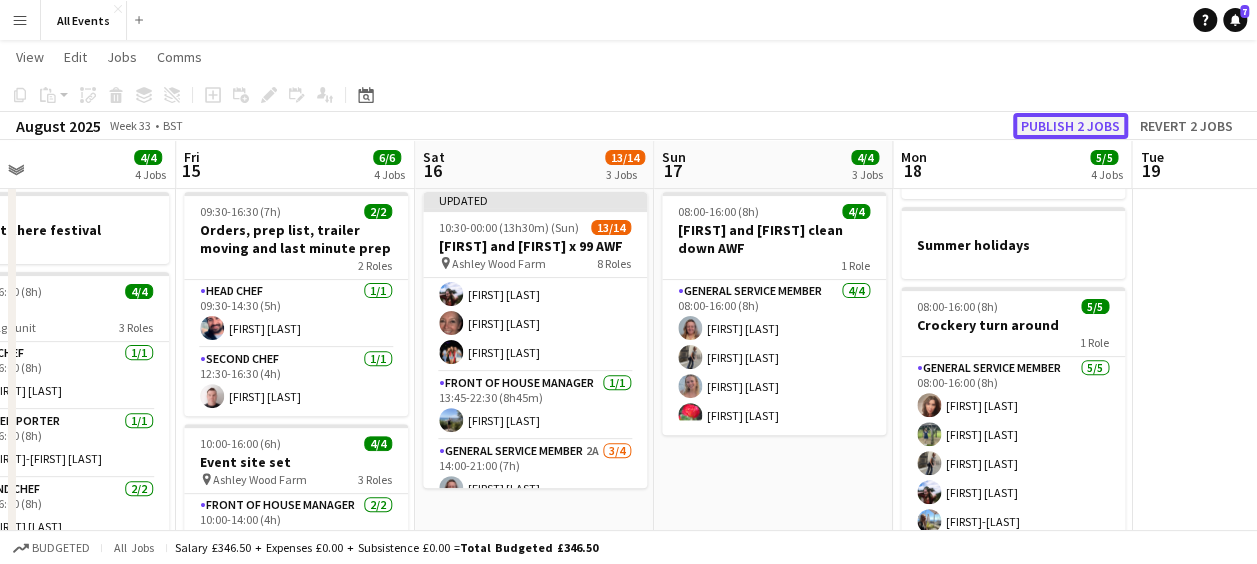 click on "Publish 2 jobs" 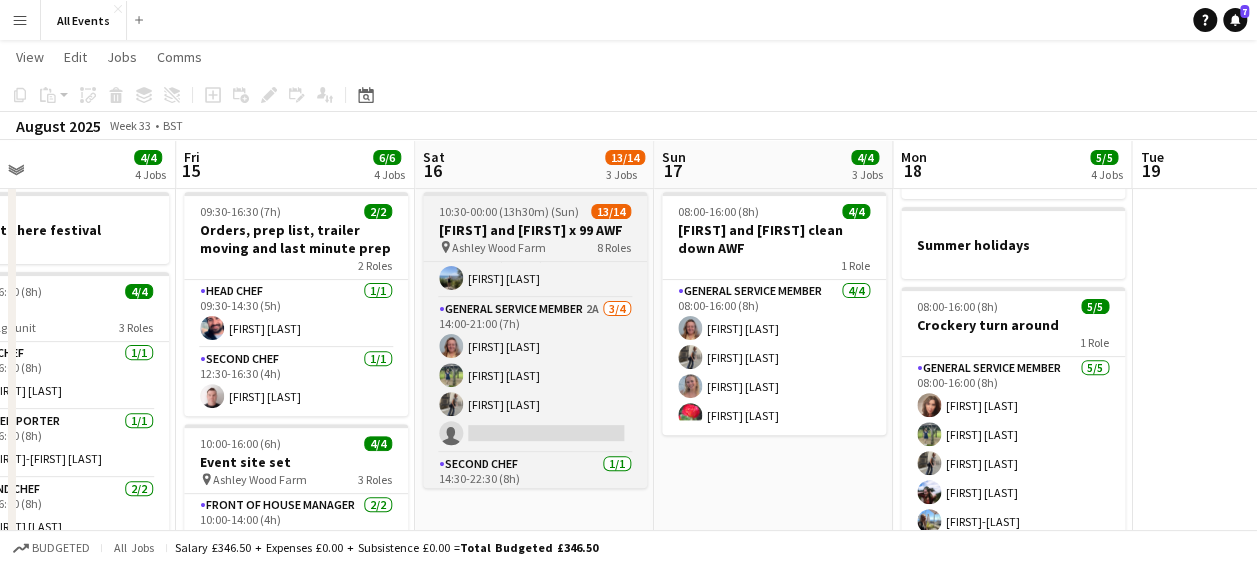 scroll, scrollTop: 491, scrollLeft: 0, axis: vertical 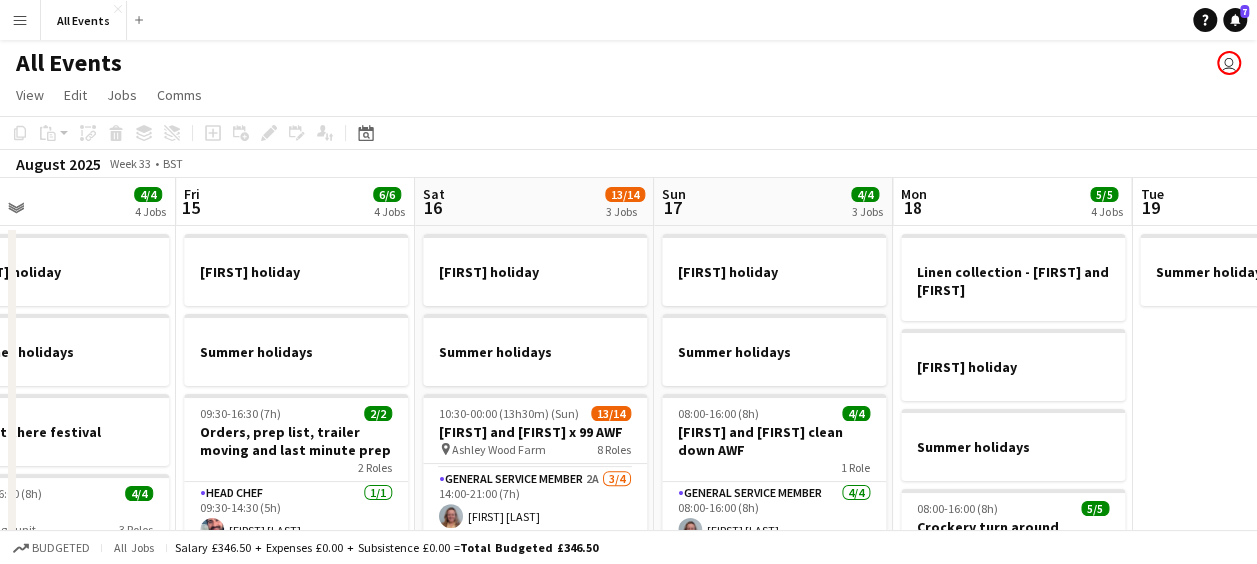 click on "Sun 17 4/4 3 Jobs" at bounding box center [773, 202] 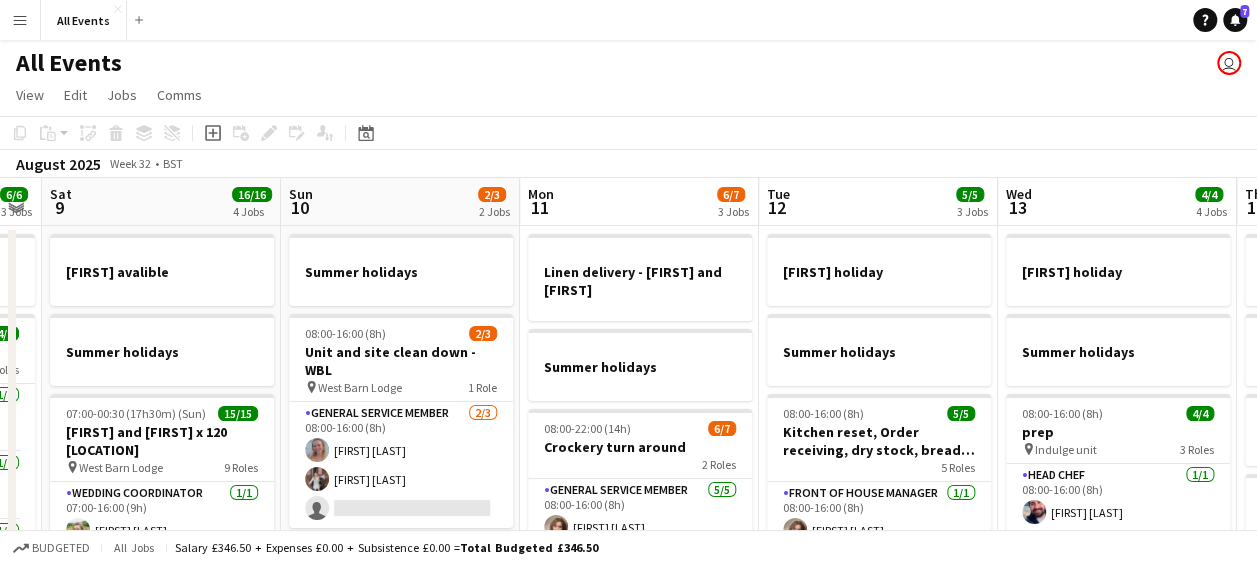 scroll, scrollTop: 0, scrollLeft: 456, axis: horizontal 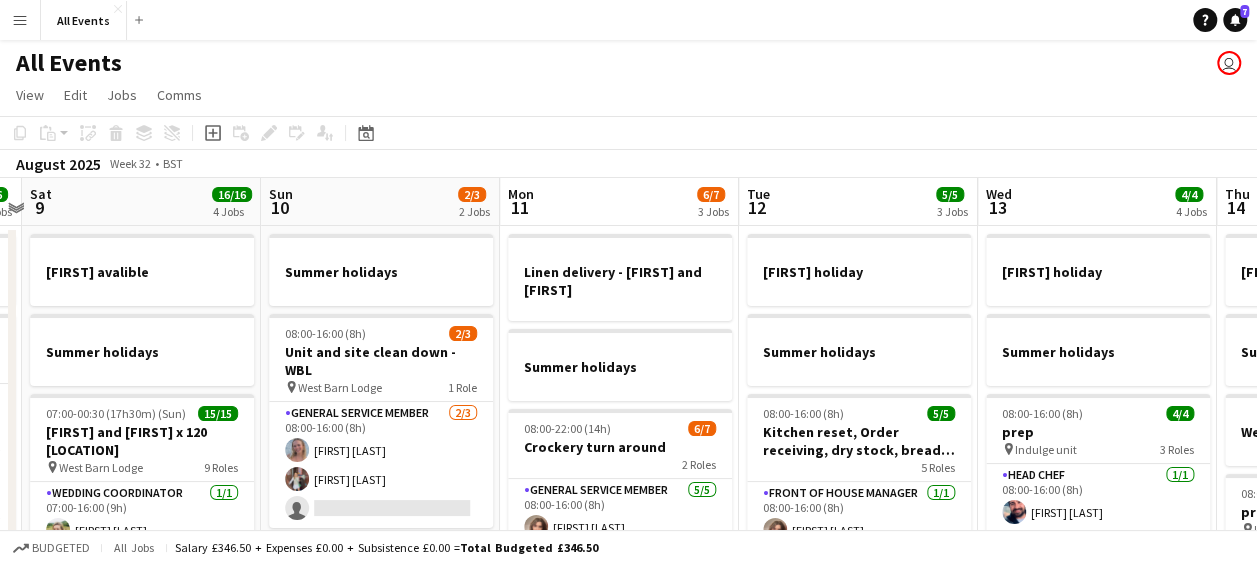click on "Mon 11 6/7 3 Jobs" at bounding box center (619, 202) 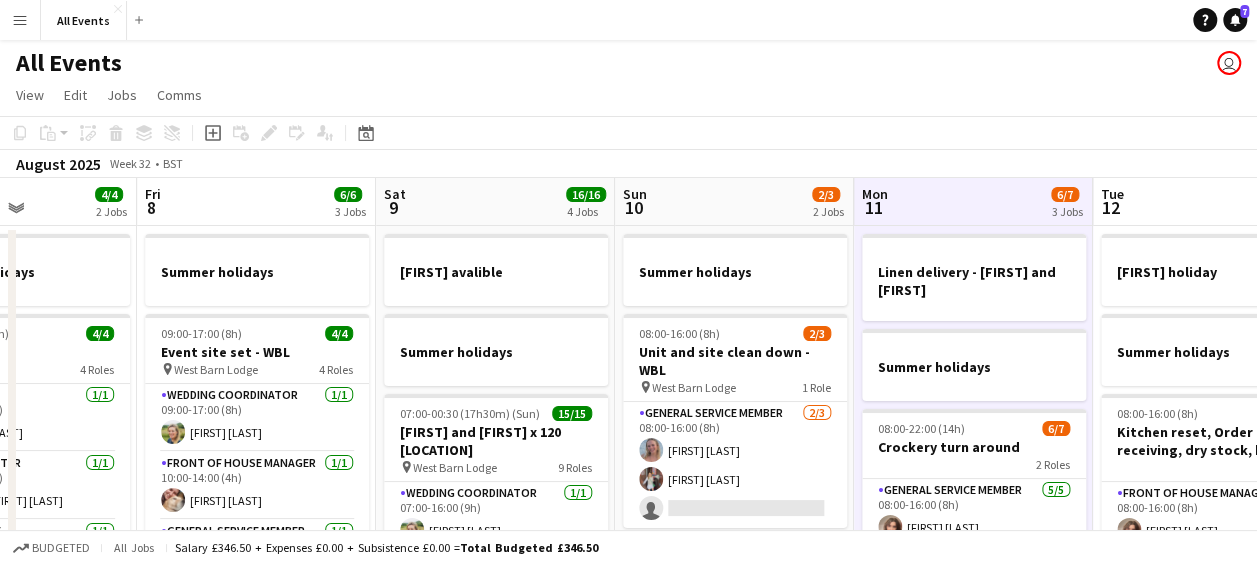 scroll, scrollTop: 0, scrollLeft: 575, axis: horizontal 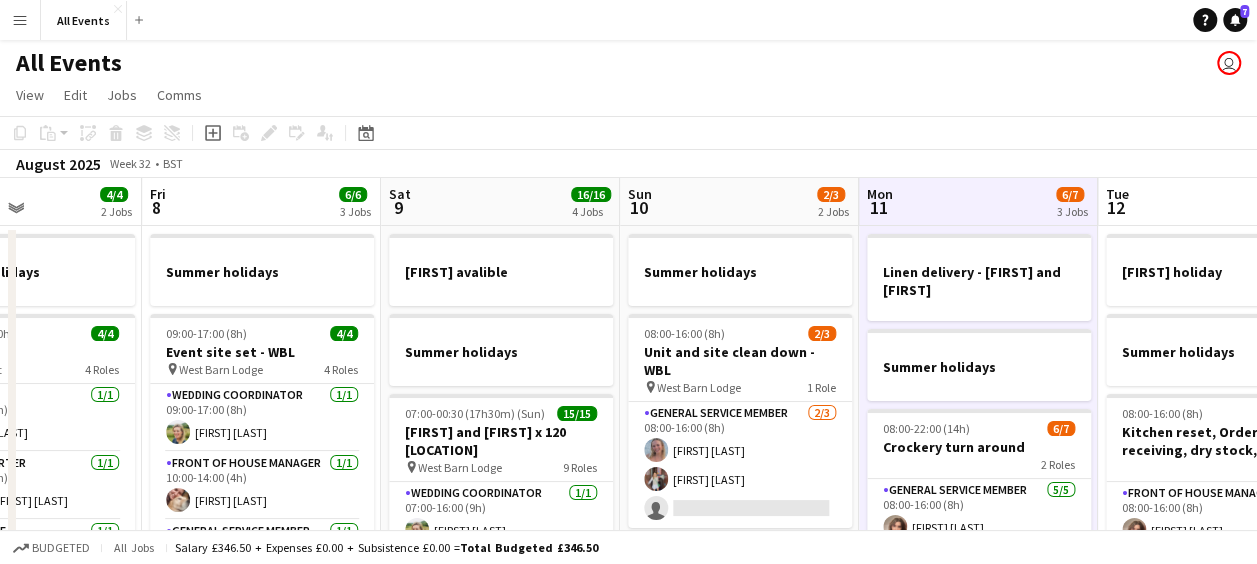 click on "Sat 9 16/16 4 Jobs" at bounding box center [500, 202] 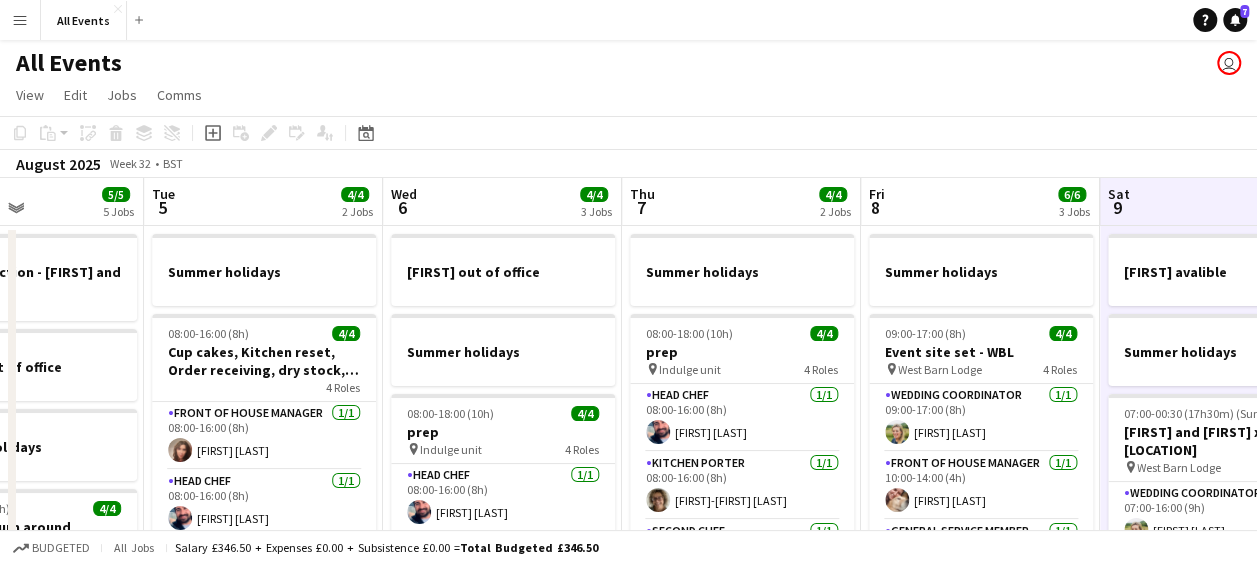 scroll, scrollTop: 0, scrollLeft: 572, axis: horizontal 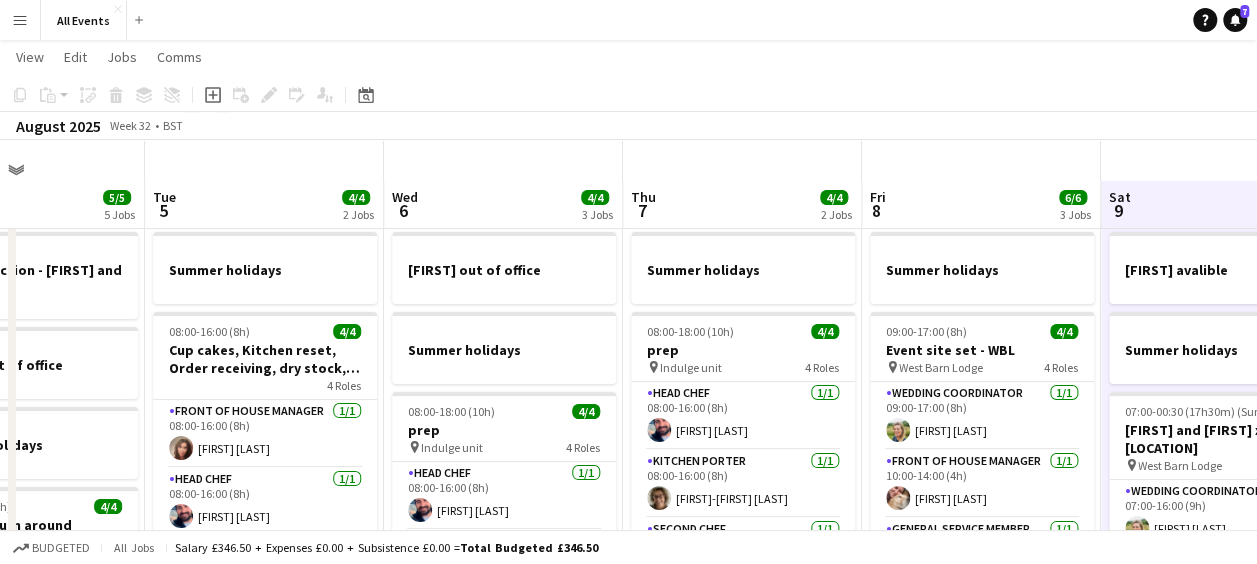 click on "Wed 6 4/4 3 Jobs" at bounding box center [503, 205] 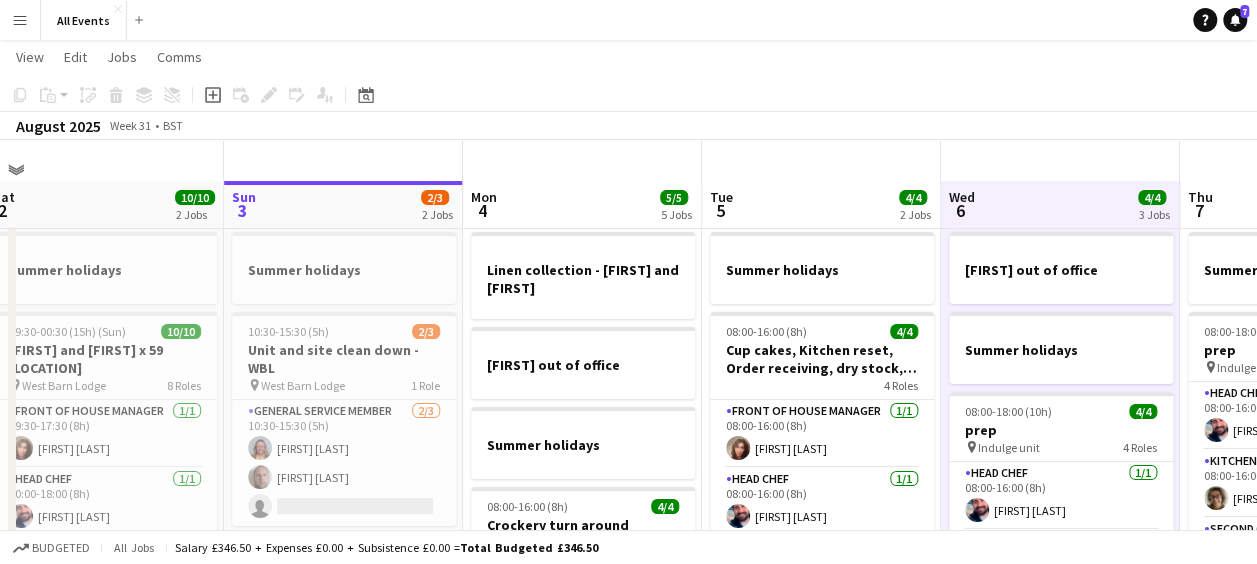 scroll, scrollTop: 0, scrollLeft: 490, axis: horizontal 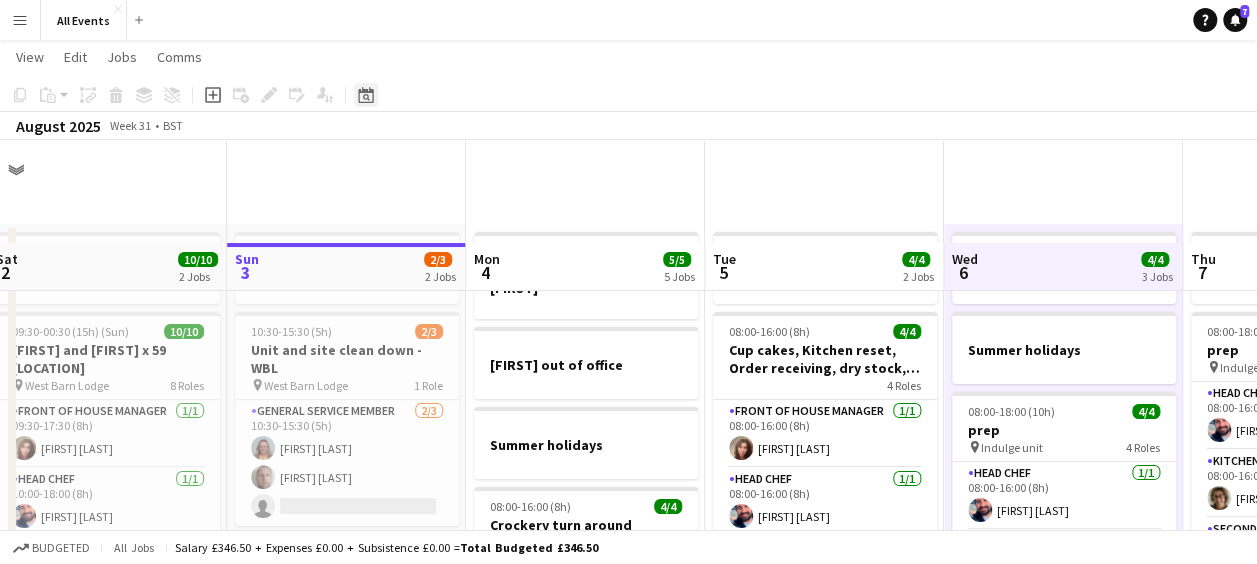 click 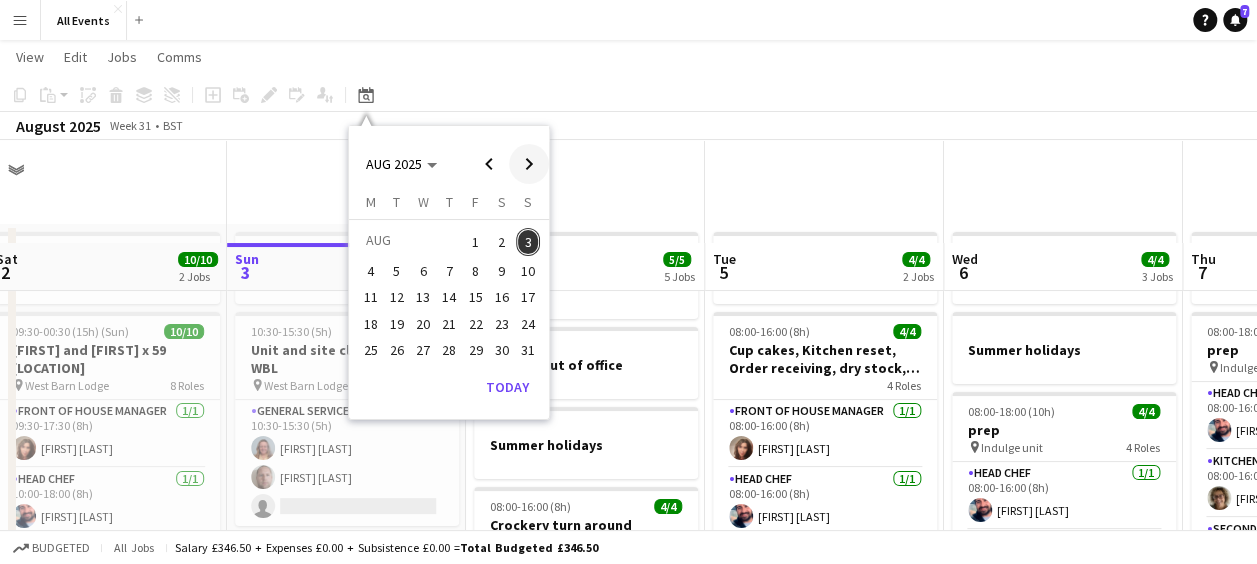 click at bounding box center (529, 164) 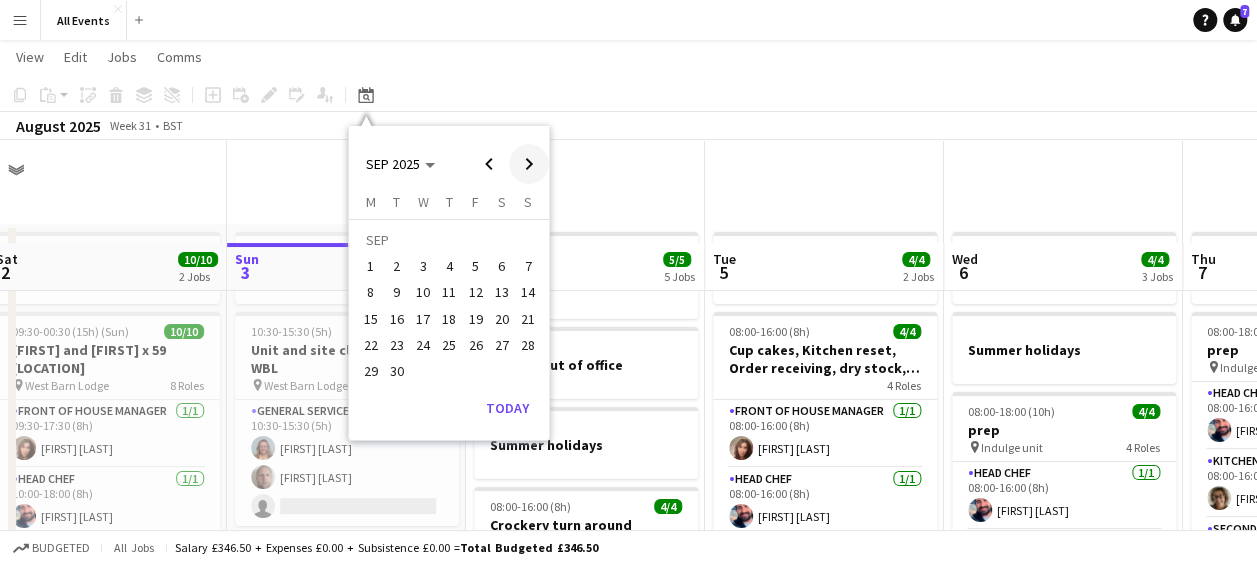 click at bounding box center [529, 164] 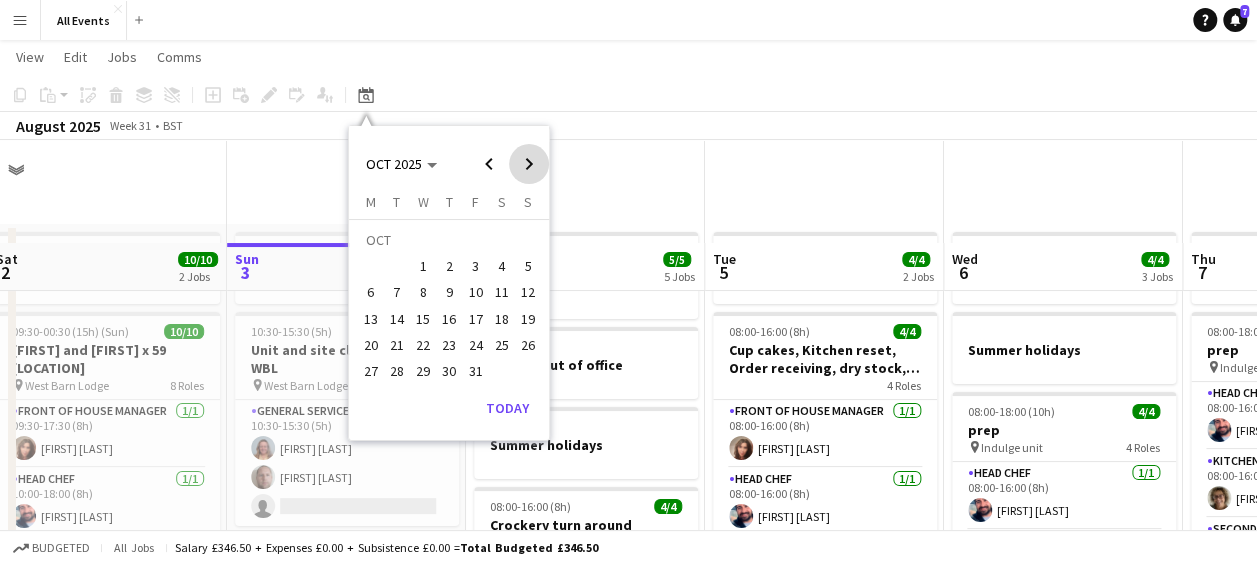click at bounding box center (529, 164) 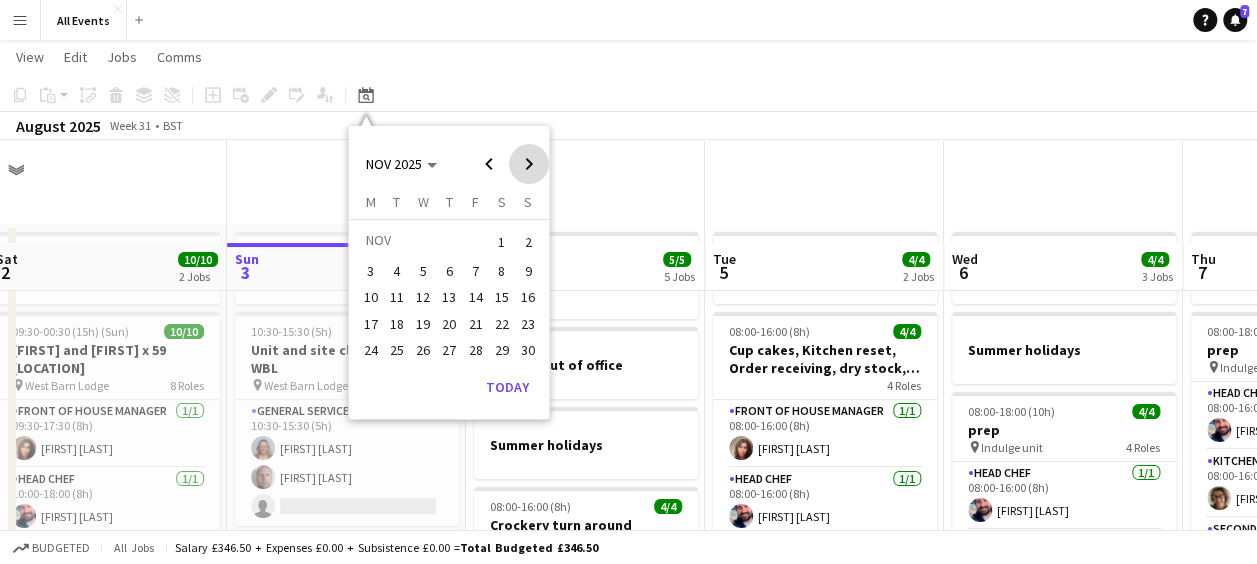 click at bounding box center [529, 164] 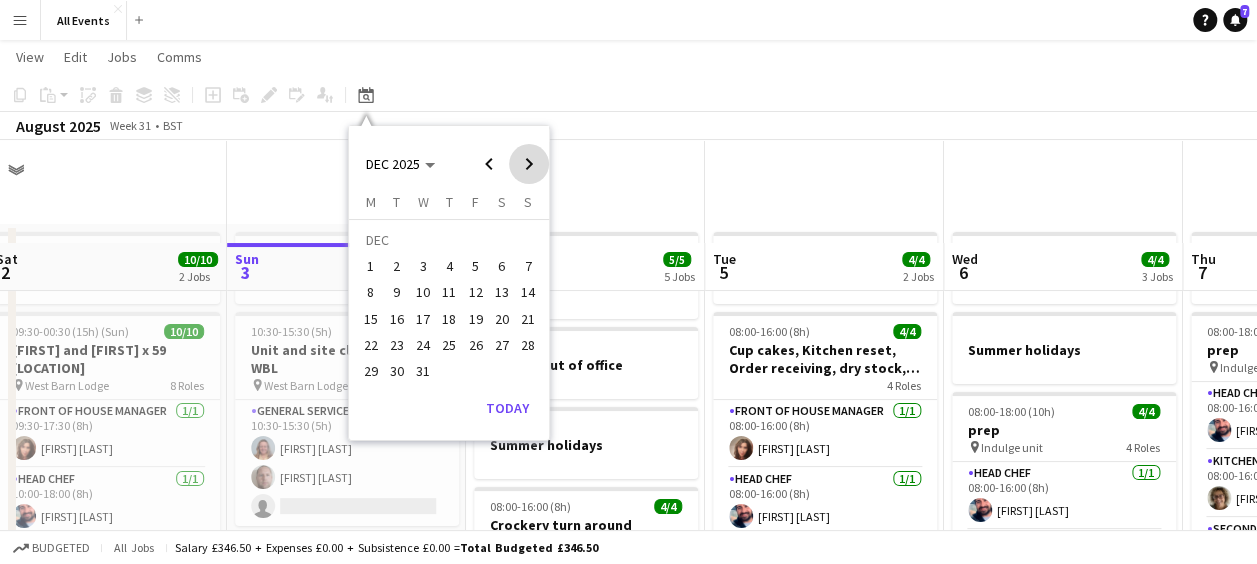 click at bounding box center [529, 164] 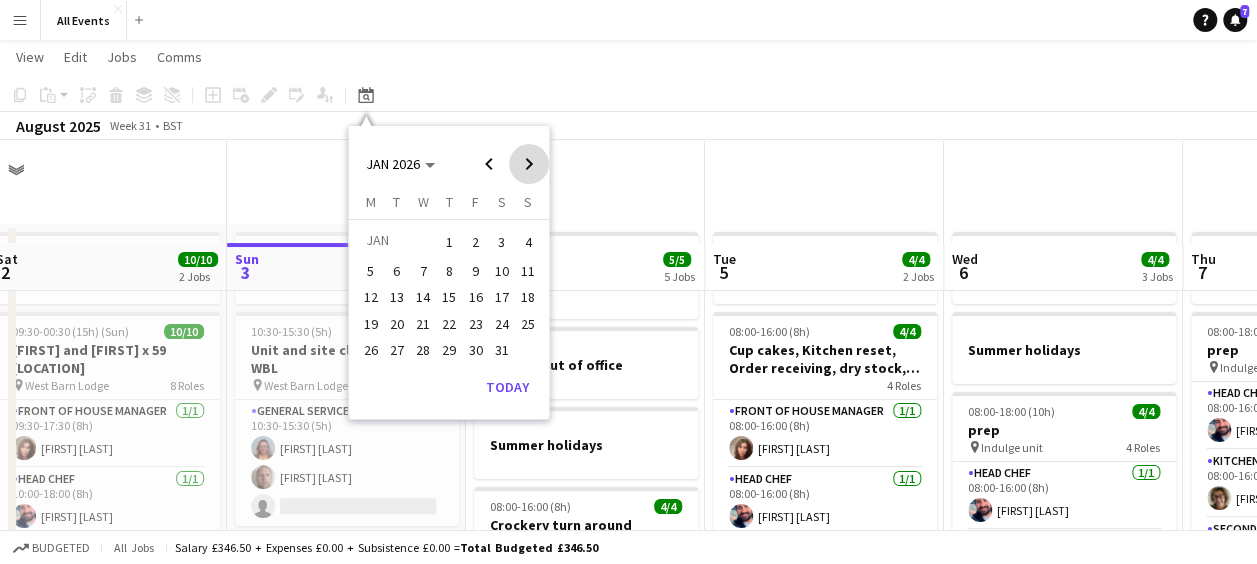 click at bounding box center [529, 164] 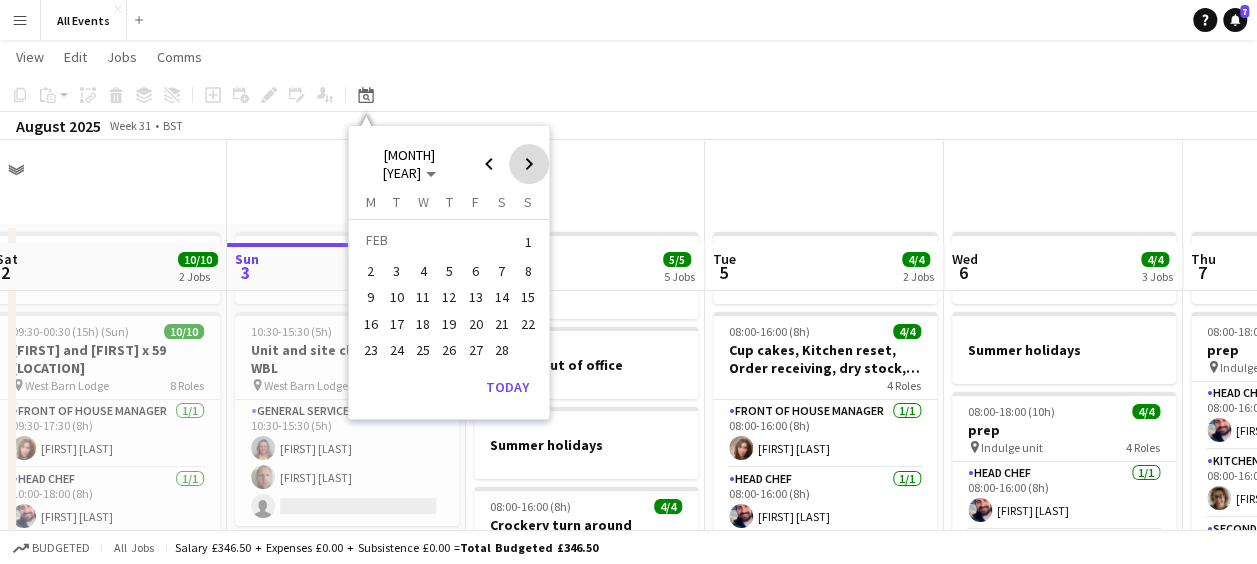 click at bounding box center (529, 164) 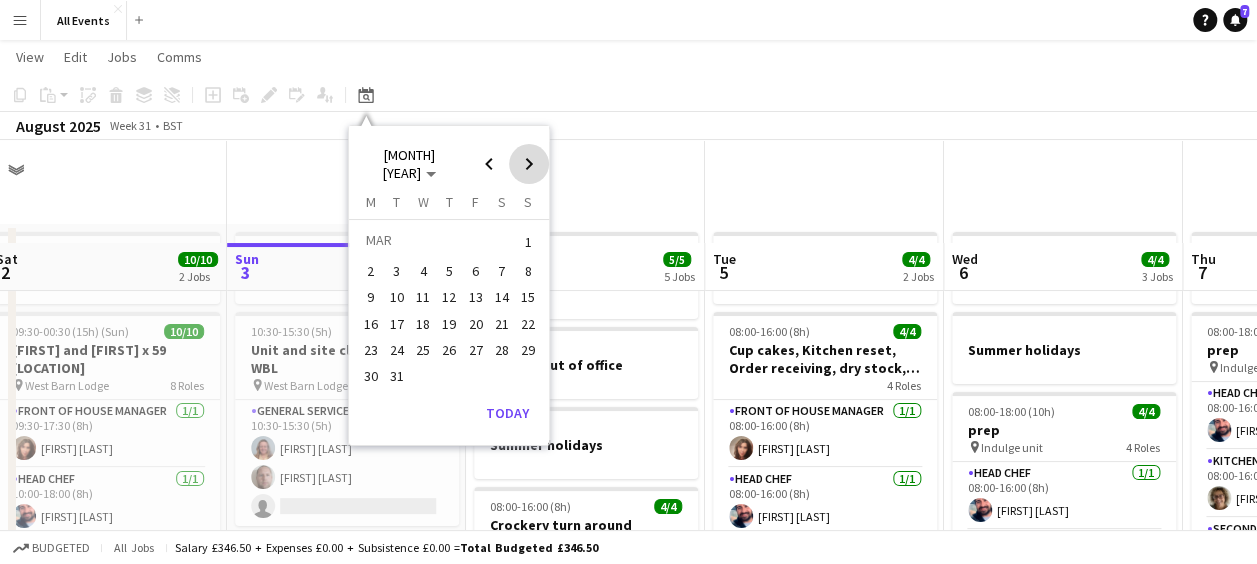 click at bounding box center [529, 164] 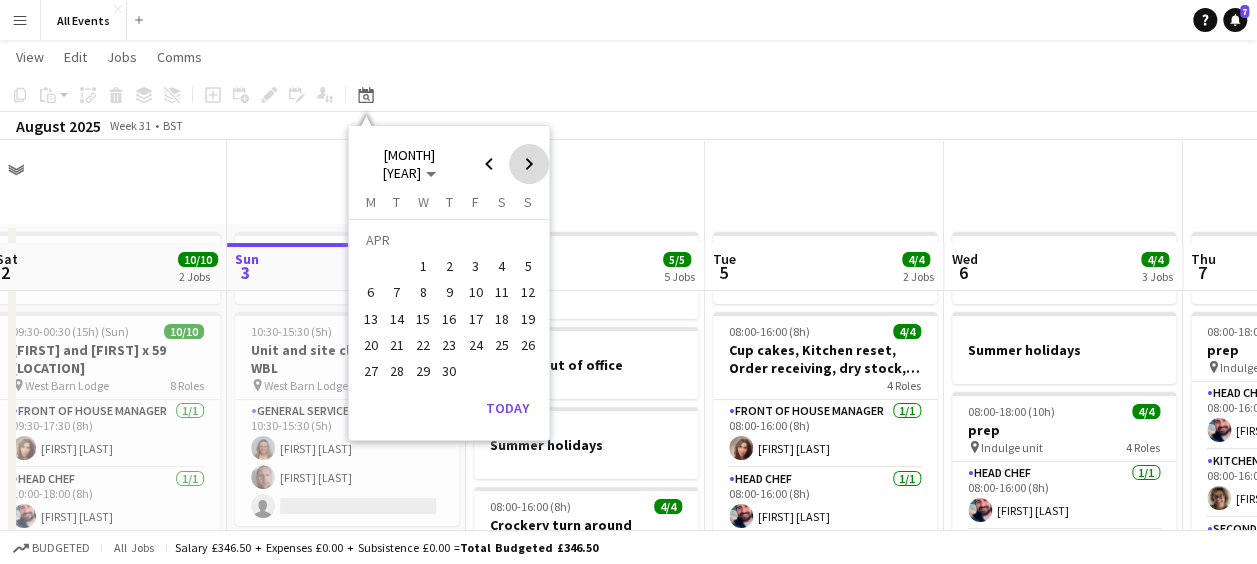 click at bounding box center [529, 164] 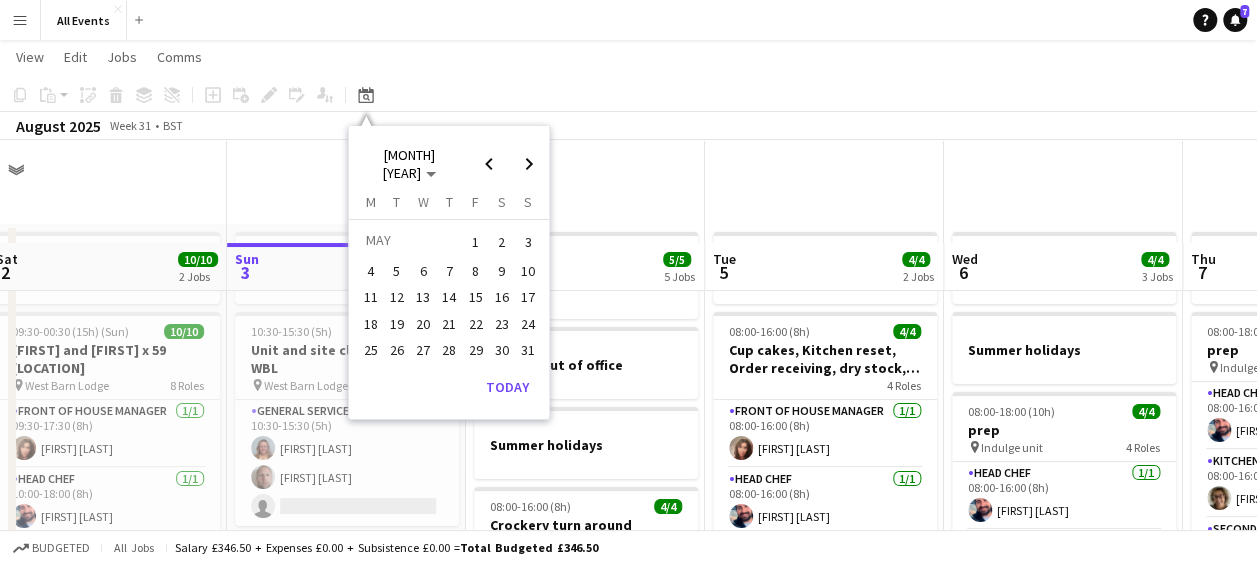 click on "2" at bounding box center [502, 242] 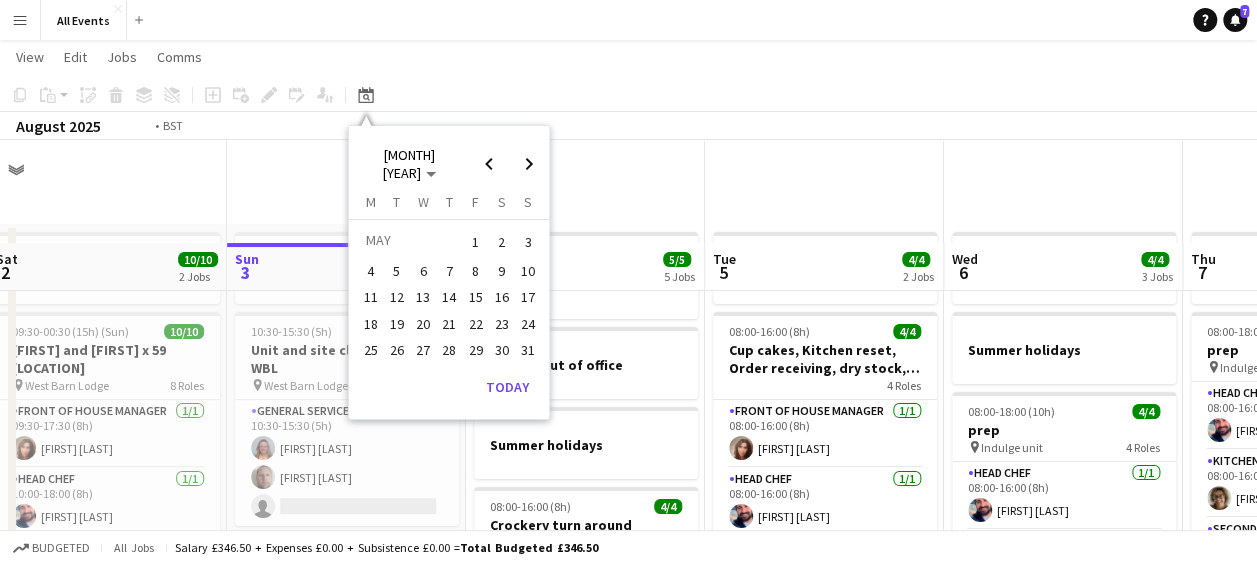 scroll, scrollTop: 0, scrollLeft: 688, axis: horizontal 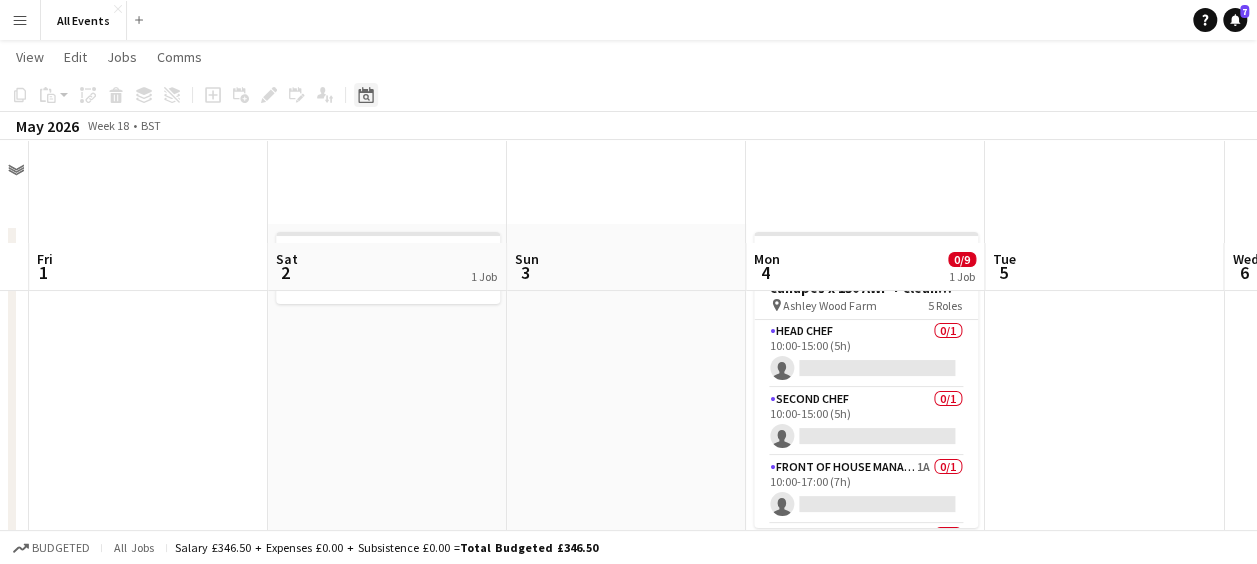 click on "Date picker" 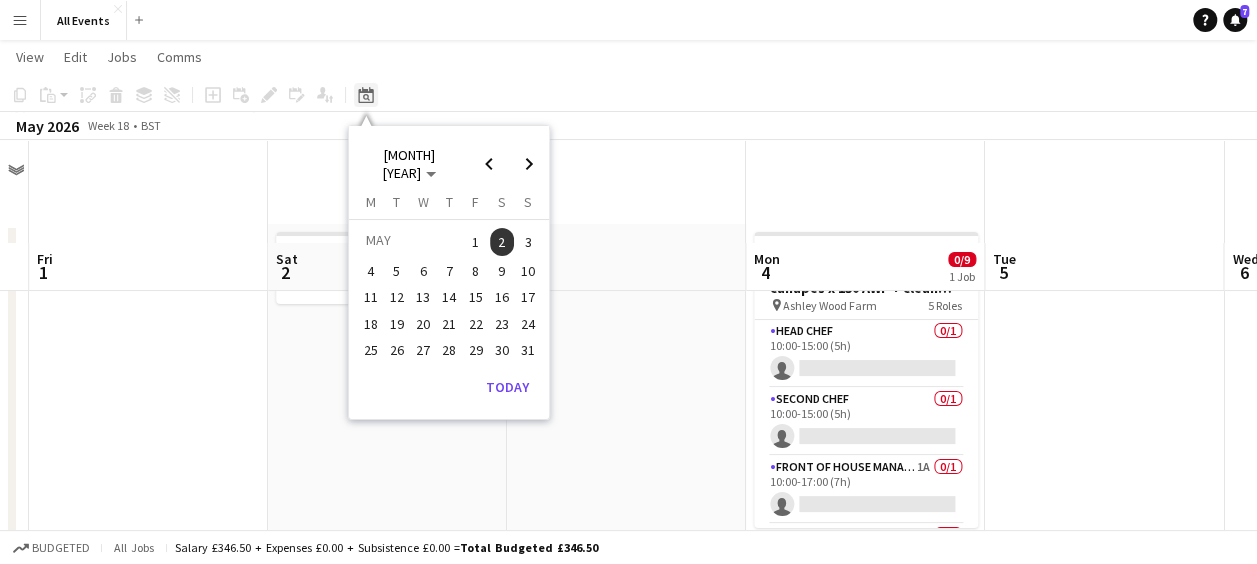 click on "Date picker" 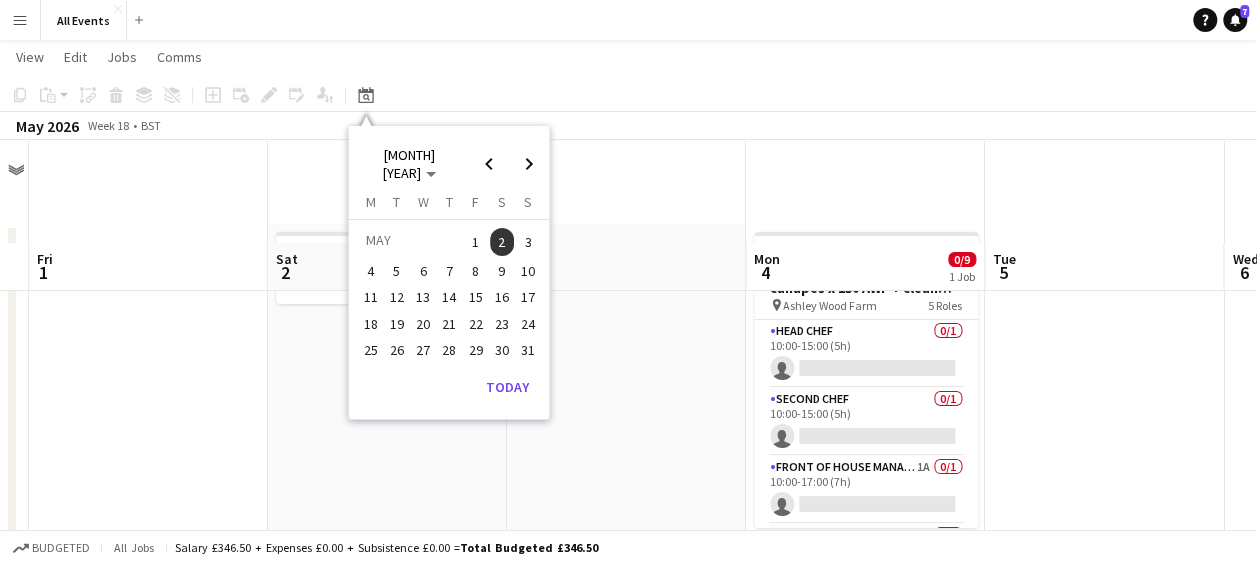 click at bounding box center (626, 688) 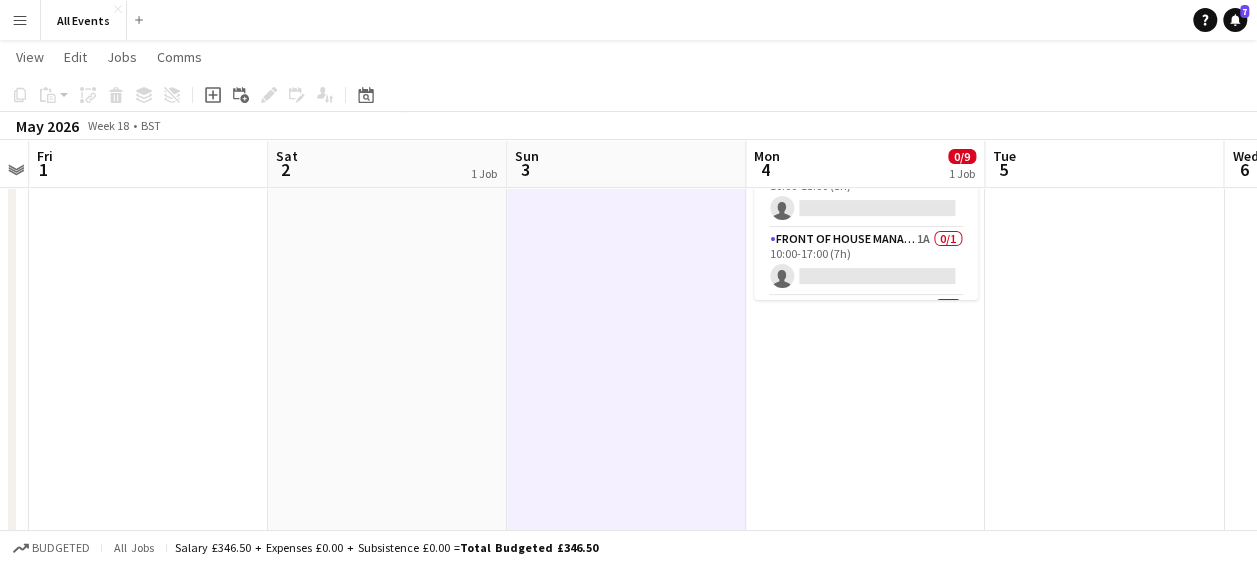 scroll, scrollTop: 0, scrollLeft: 0, axis: both 